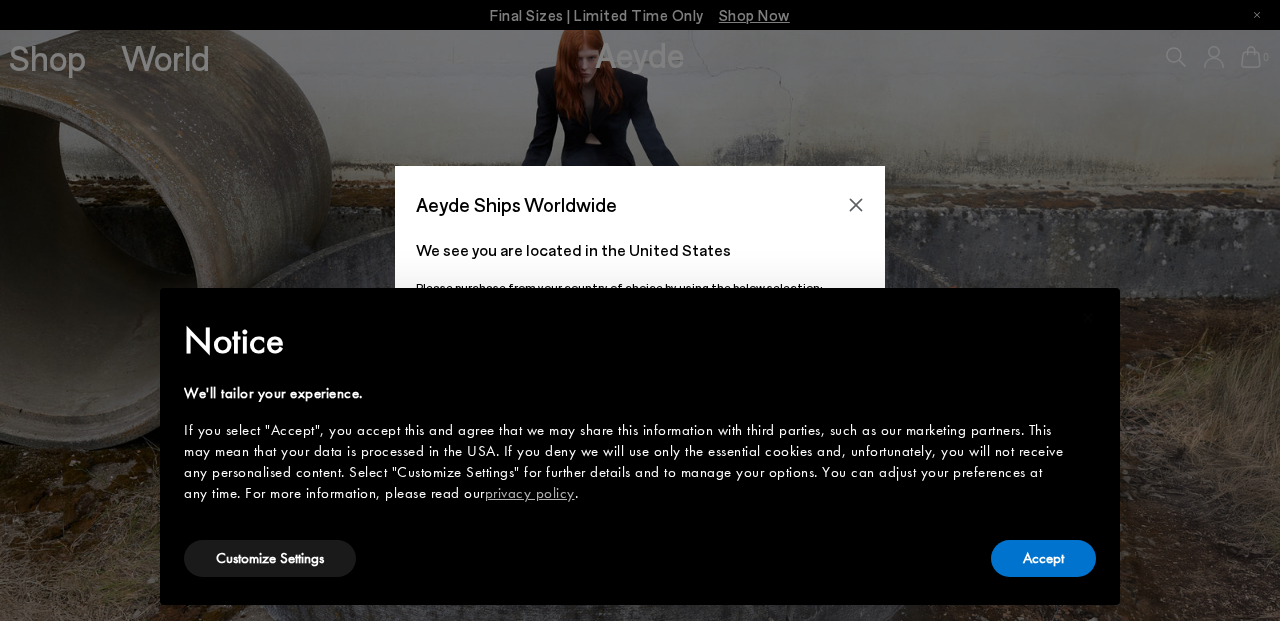 scroll, scrollTop: 0, scrollLeft: 0, axis: both 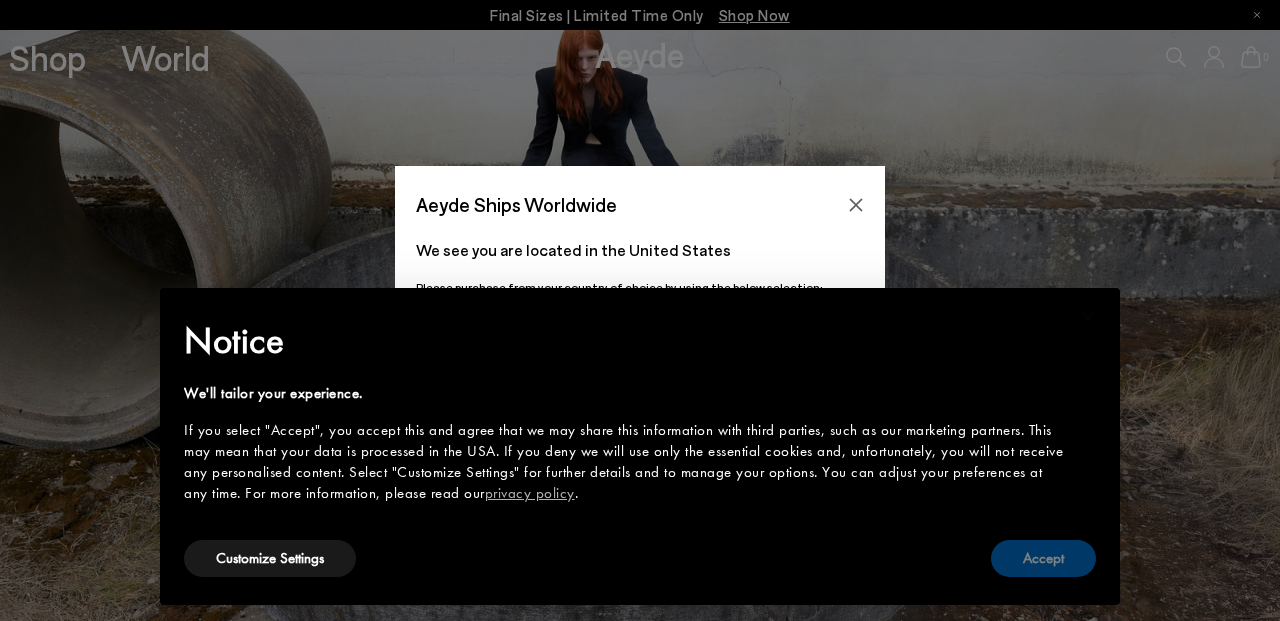 click on "Accept" at bounding box center (1043, 558) 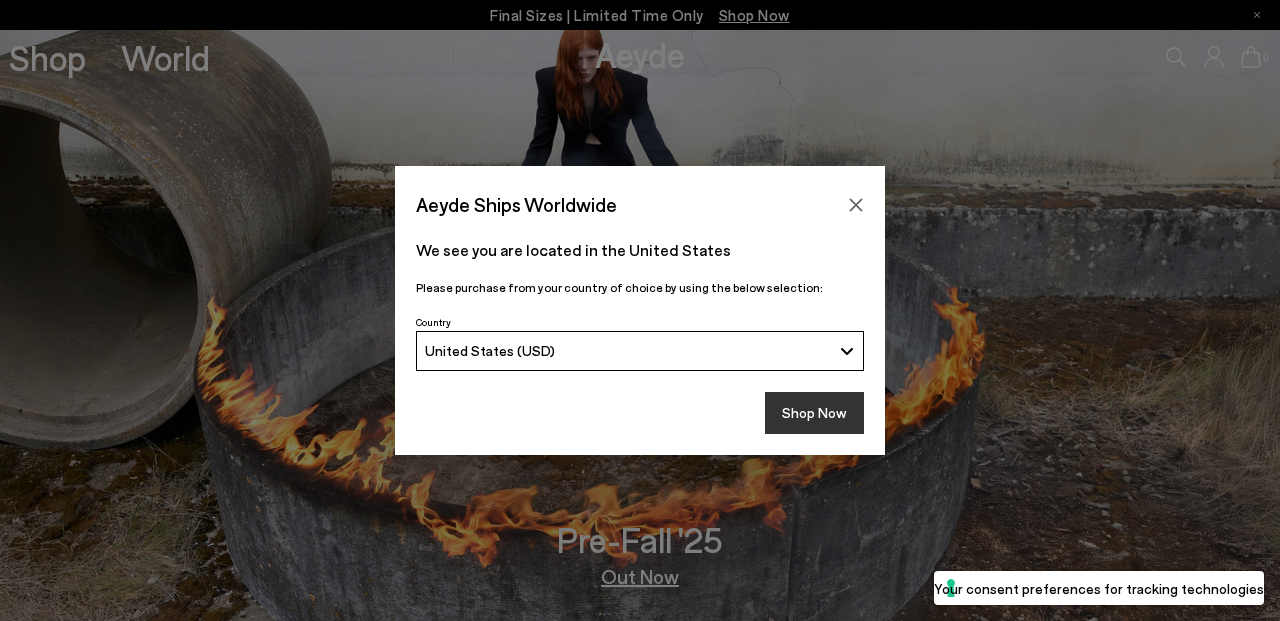 click on "Shop Now" at bounding box center [814, 413] 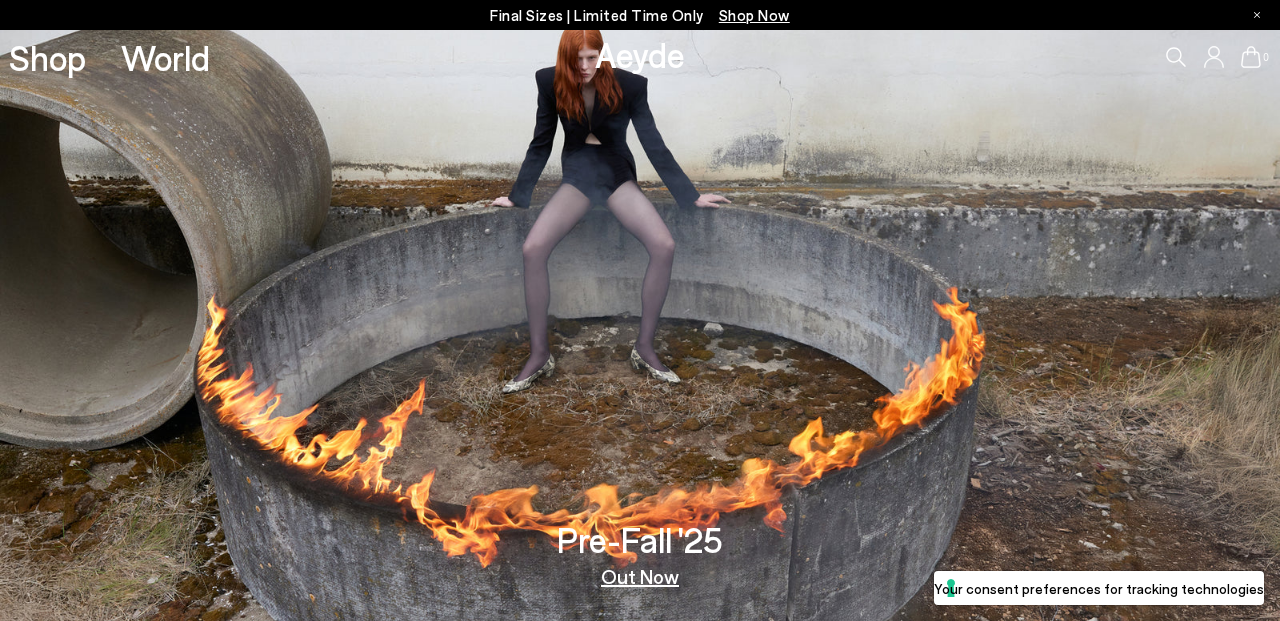 scroll, scrollTop: 0, scrollLeft: 0, axis: both 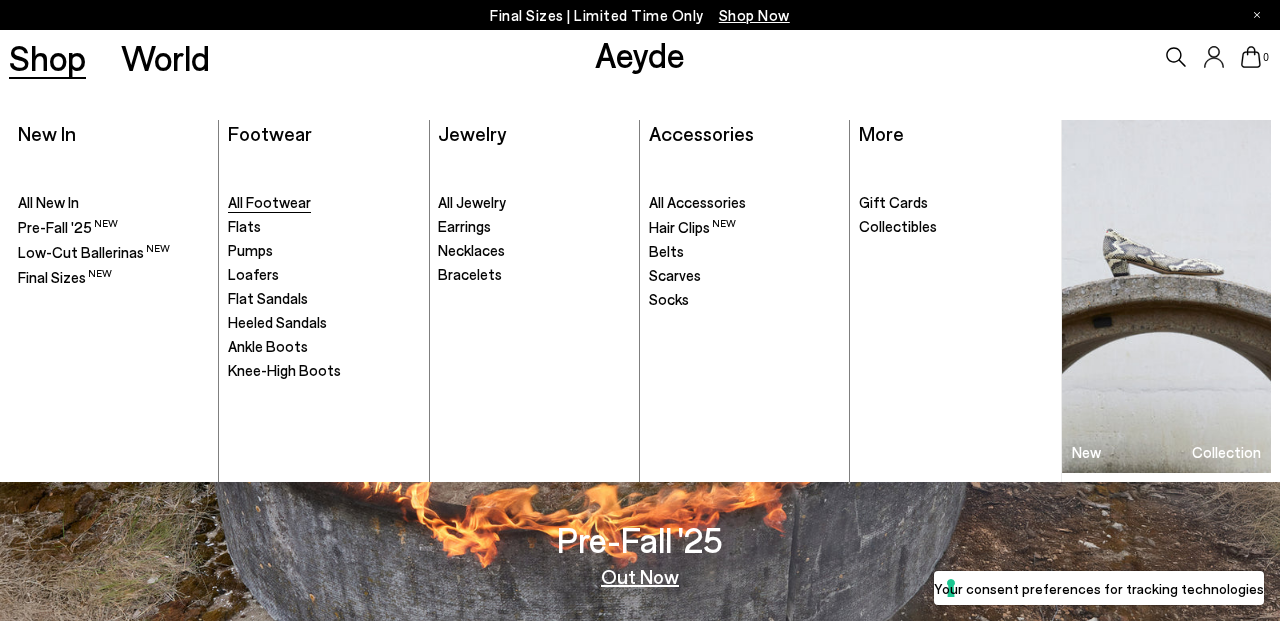 click on "All Footwear" at bounding box center [269, 202] 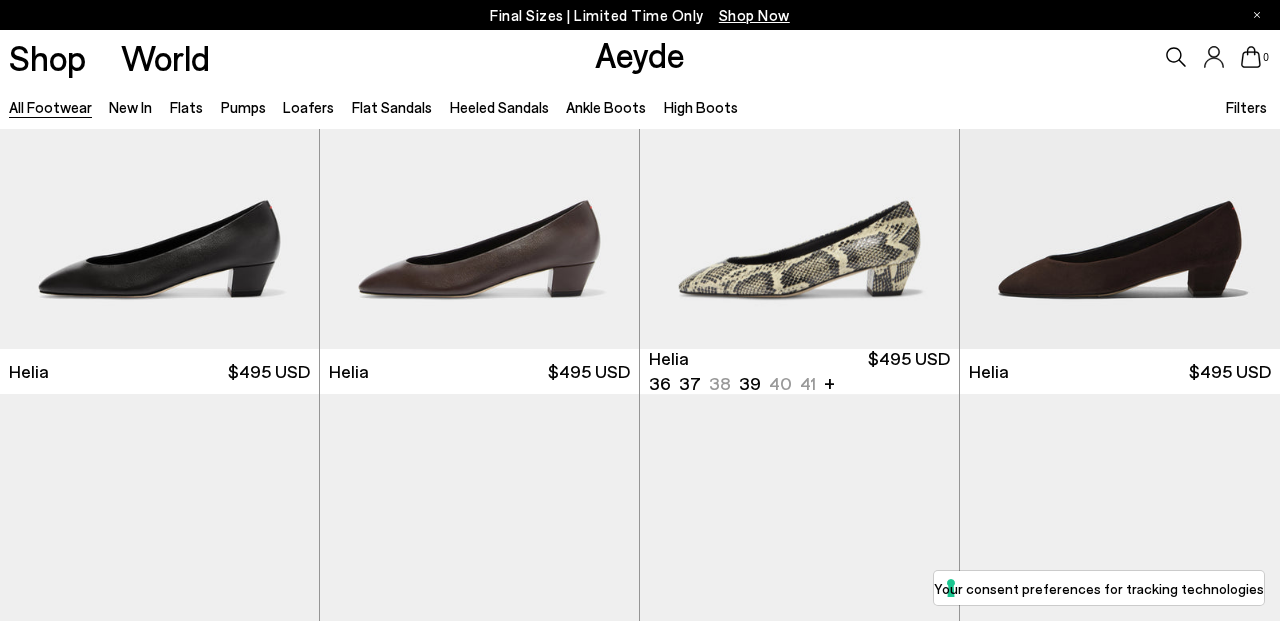 scroll, scrollTop: 631, scrollLeft: 0, axis: vertical 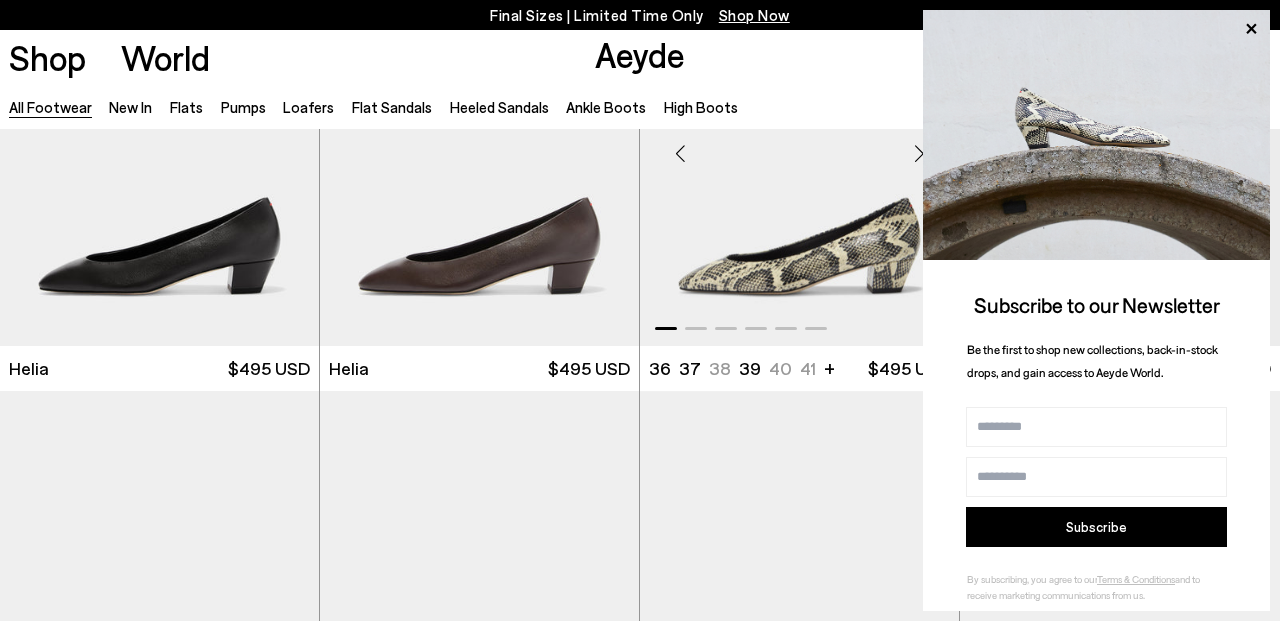 click at bounding box center (799, 145) 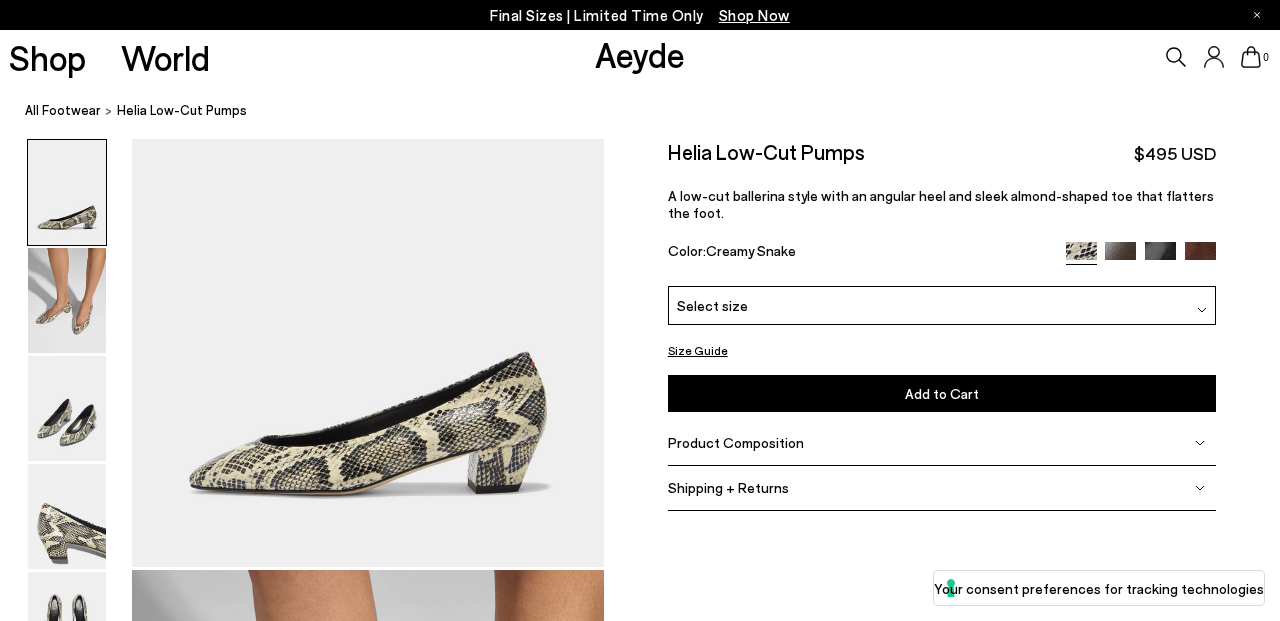 scroll, scrollTop: 0, scrollLeft: 0, axis: both 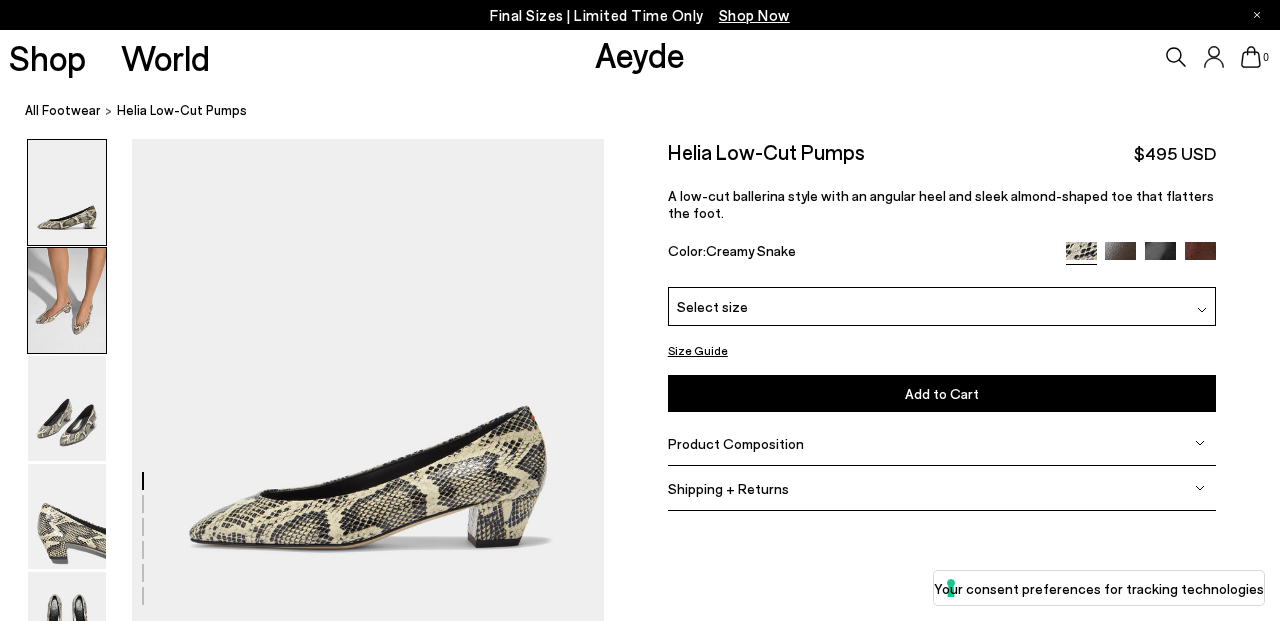 click at bounding box center [67, 300] 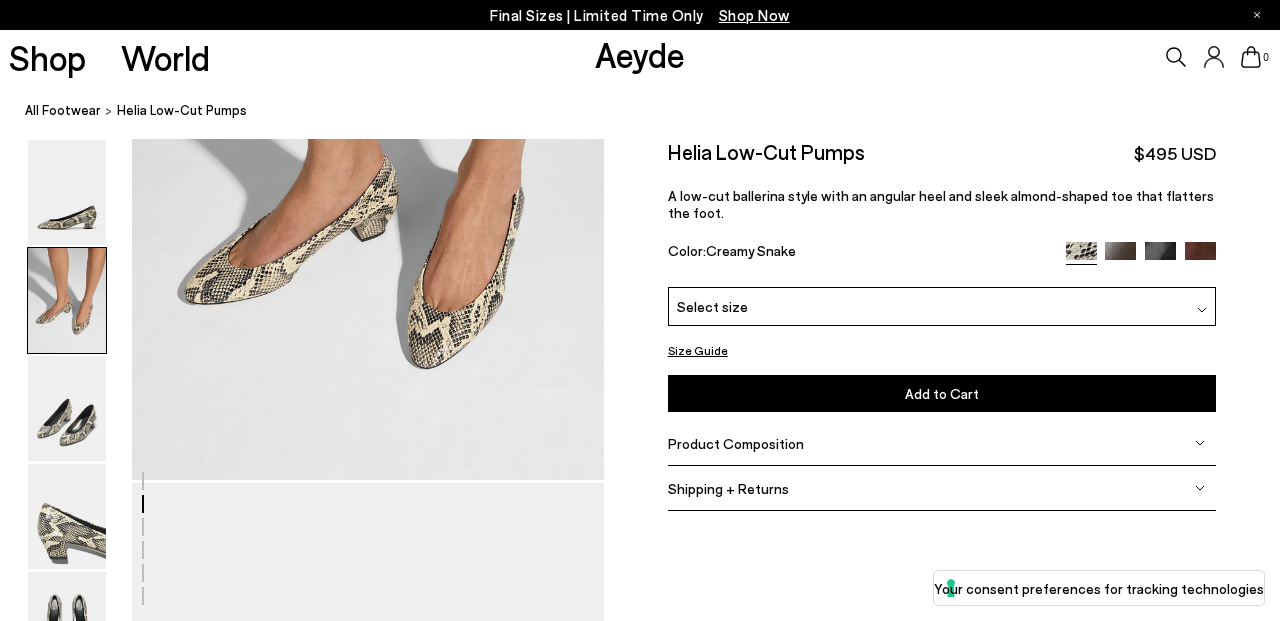 scroll, scrollTop: 779, scrollLeft: 0, axis: vertical 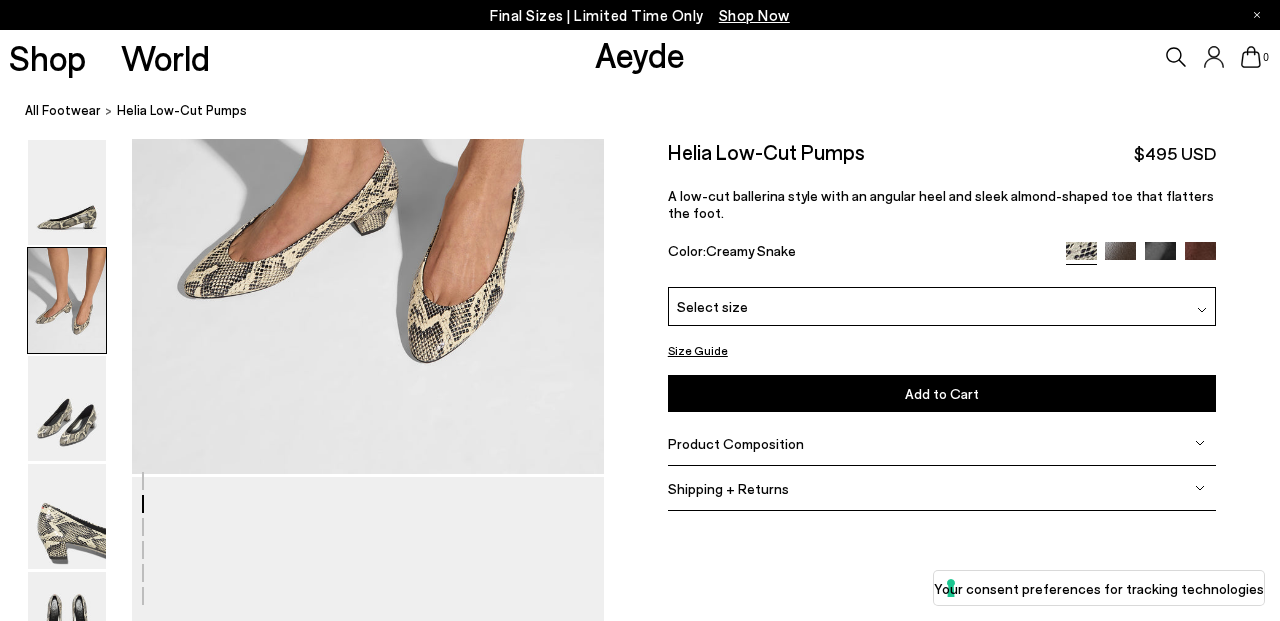 click on "Select size" at bounding box center (942, 306) 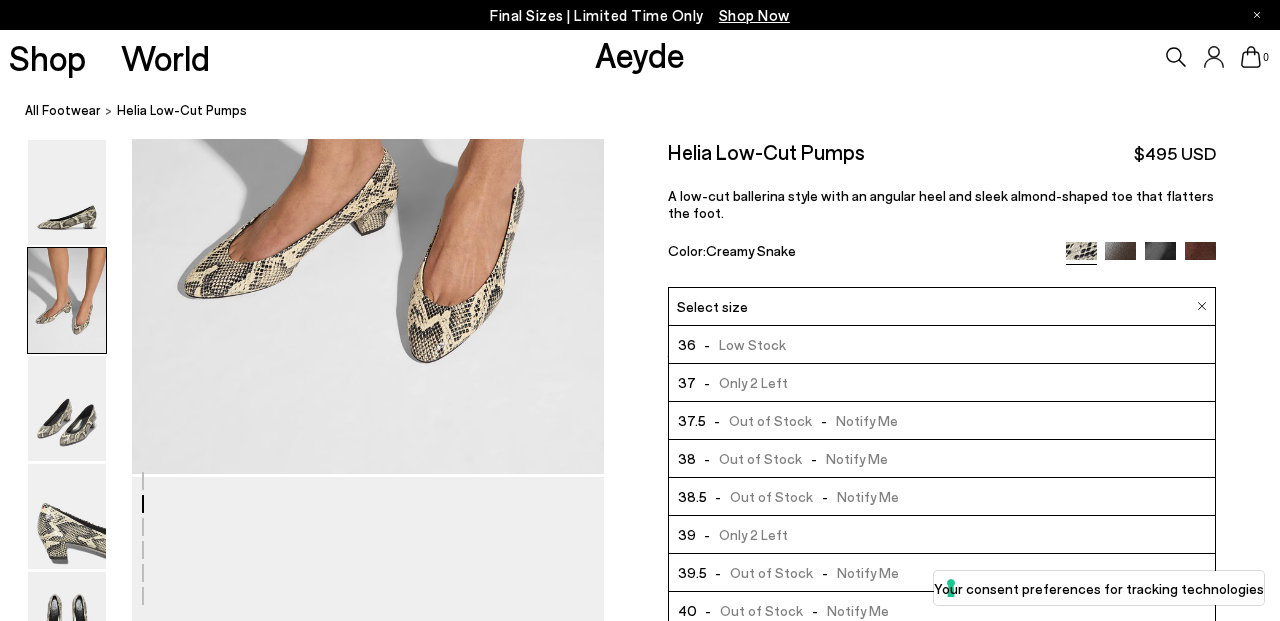 click on "37
- Only 2 Left" at bounding box center (942, 383) 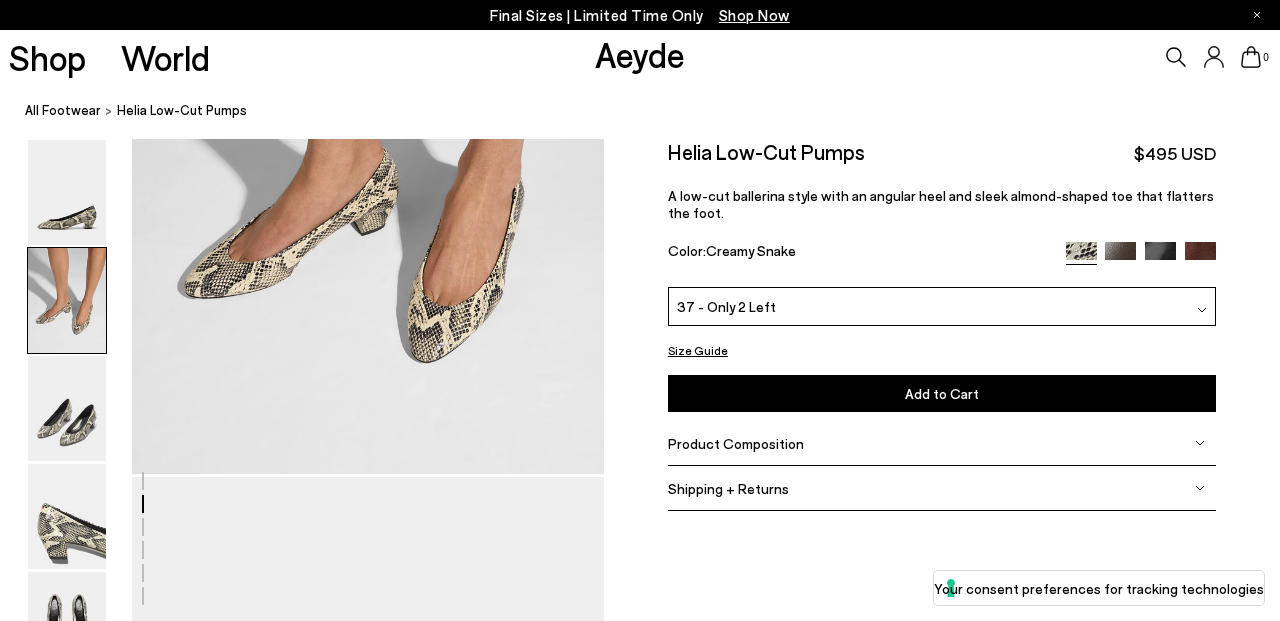 click on "Add to Cart Select a Size First" at bounding box center [942, 393] 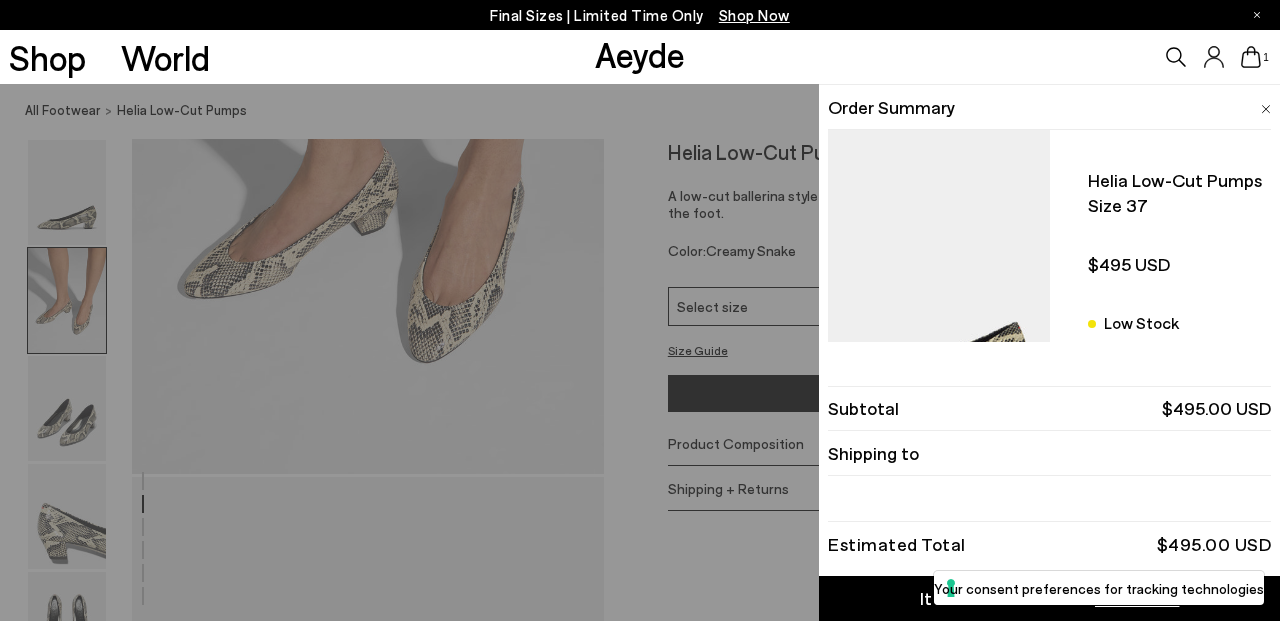 scroll, scrollTop: 95, scrollLeft: 0, axis: vertical 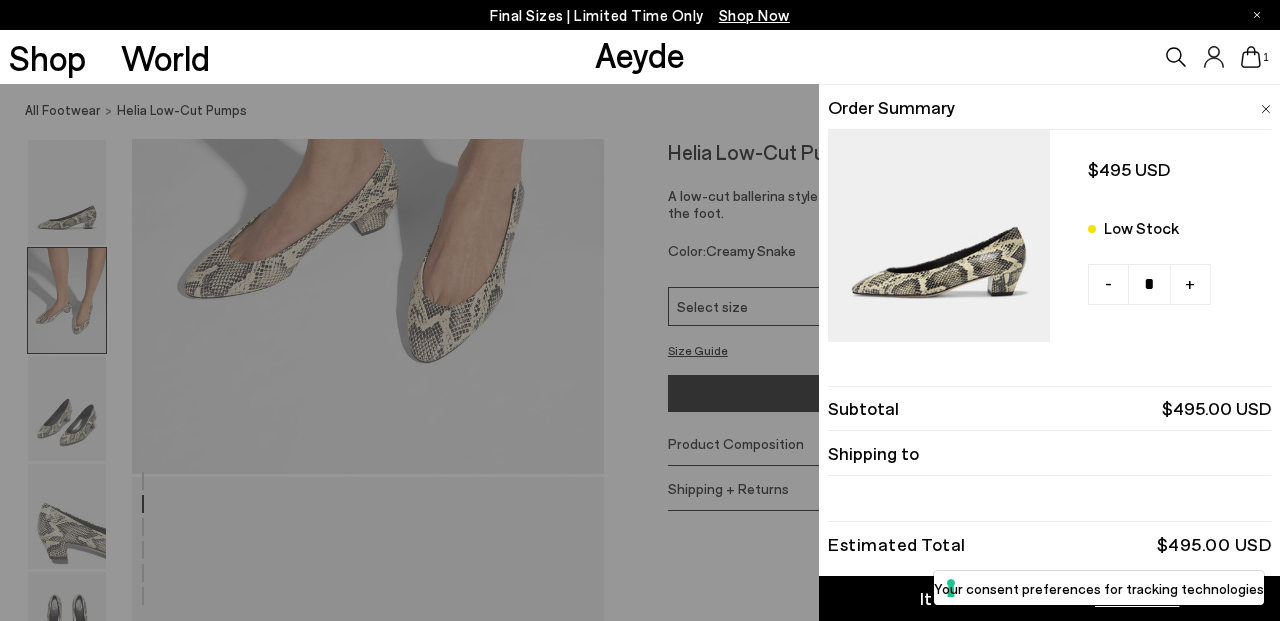 click on "Quick Add
Color
Size
View Details
Order Summary
Helia low-cut pumps
Size
37
Low Stock
- +" at bounding box center [640, 352] 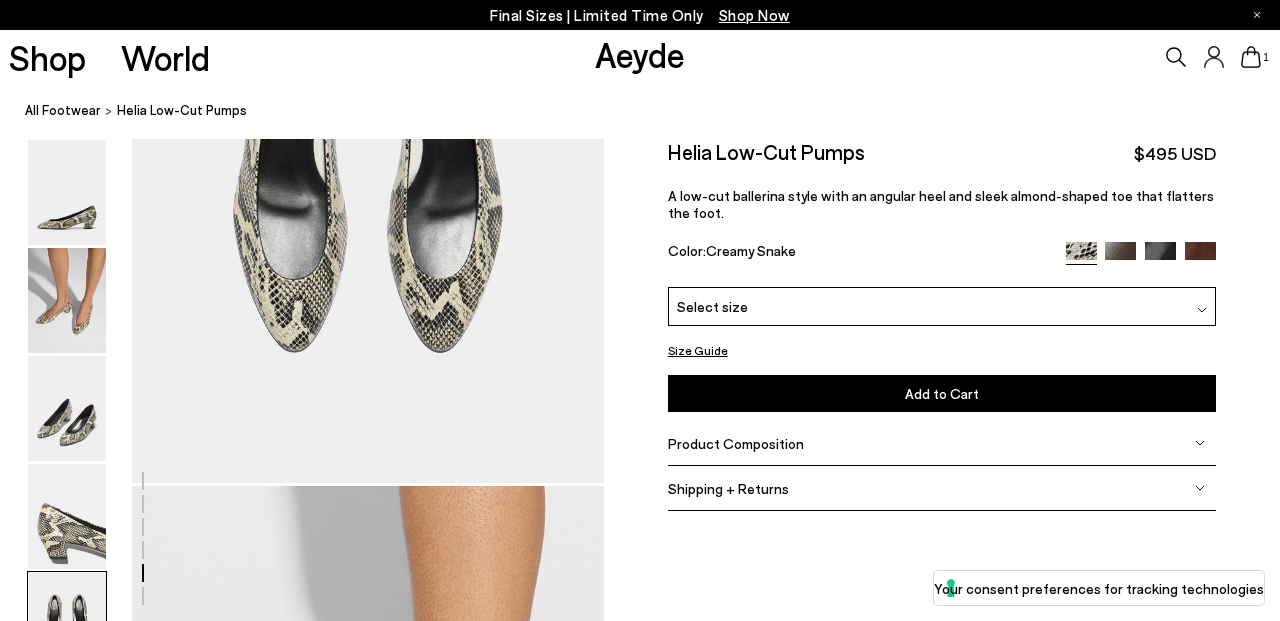 scroll, scrollTop: 2672, scrollLeft: 0, axis: vertical 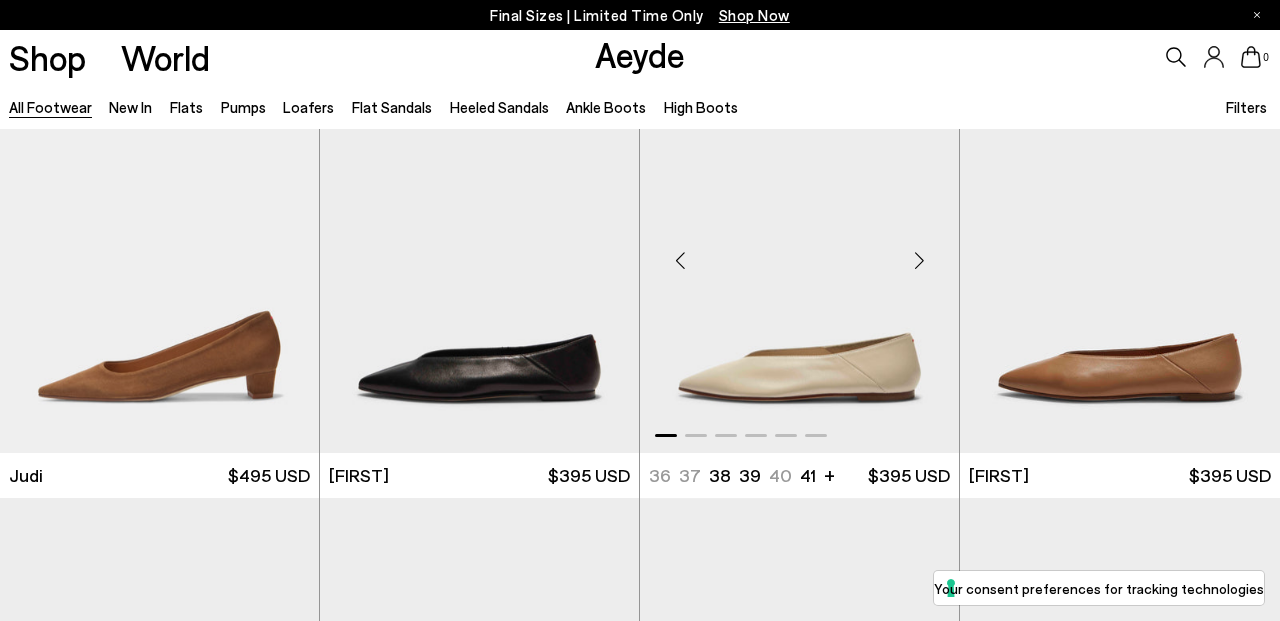 click at bounding box center (799, 252) 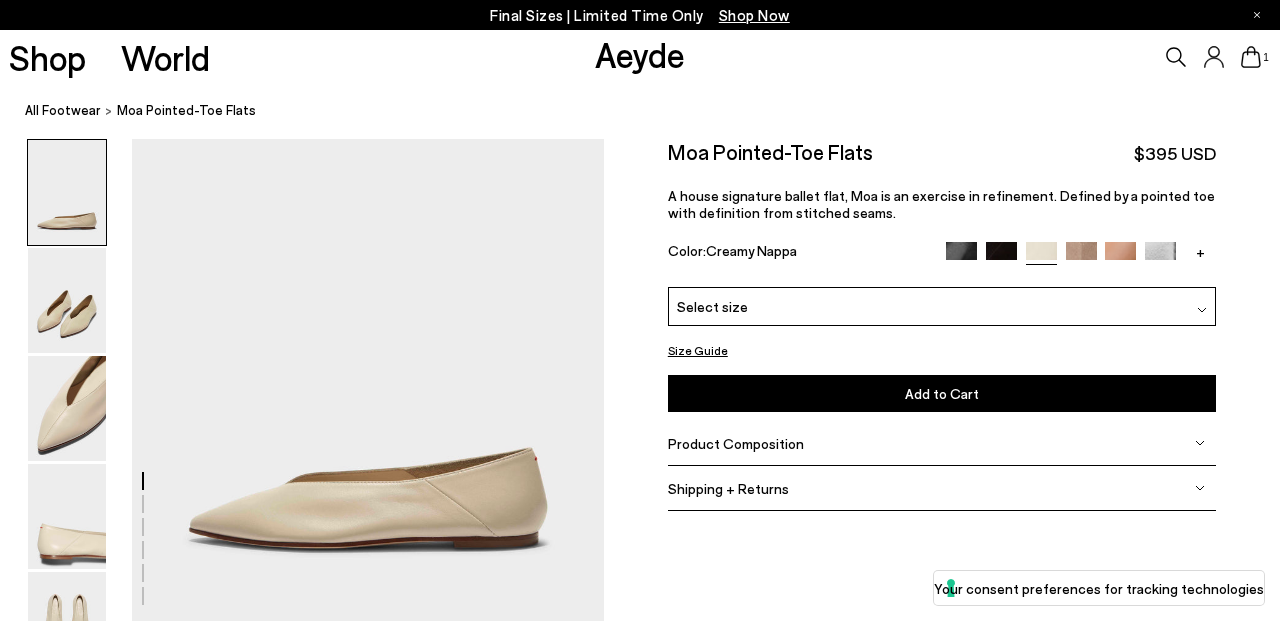 scroll, scrollTop: 0, scrollLeft: 0, axis: both 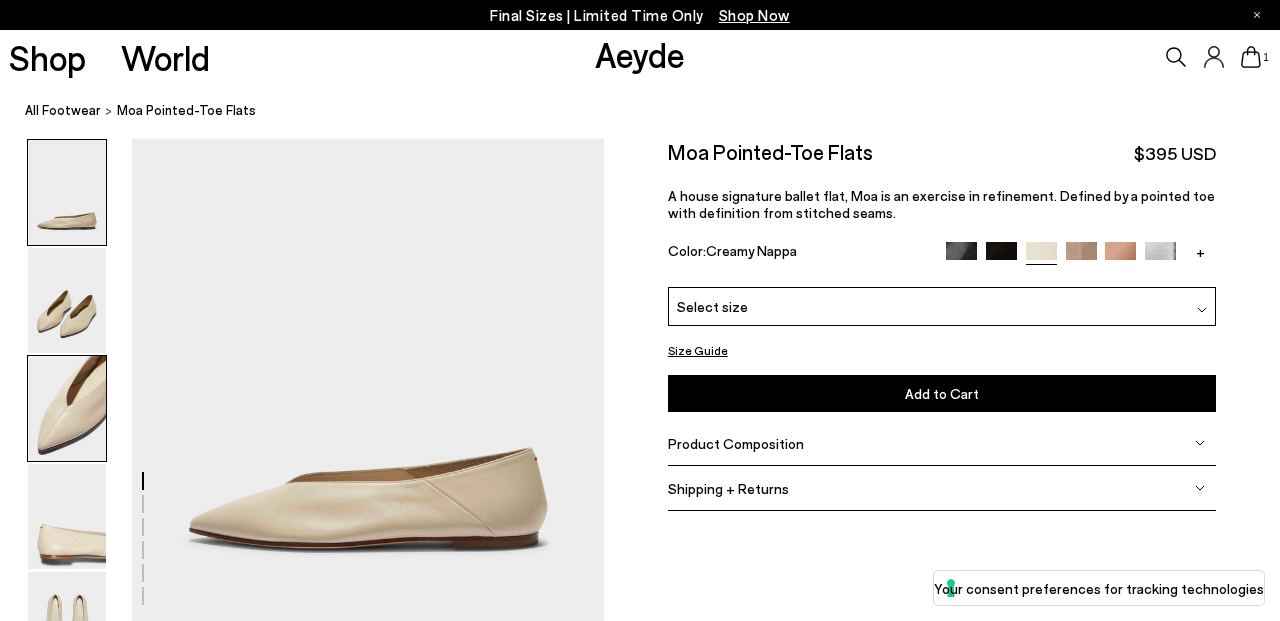 click at bounding box center (67, 408) 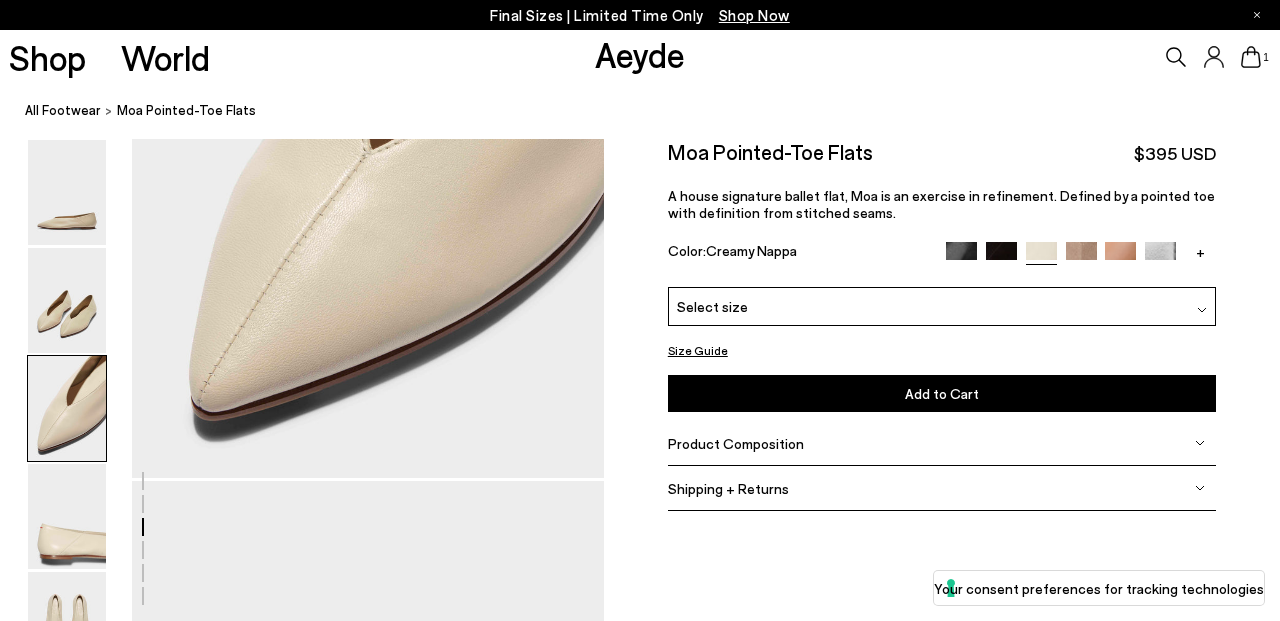 scroll, scrollTop: 1462, scrollLeft: 0, axis: vertical 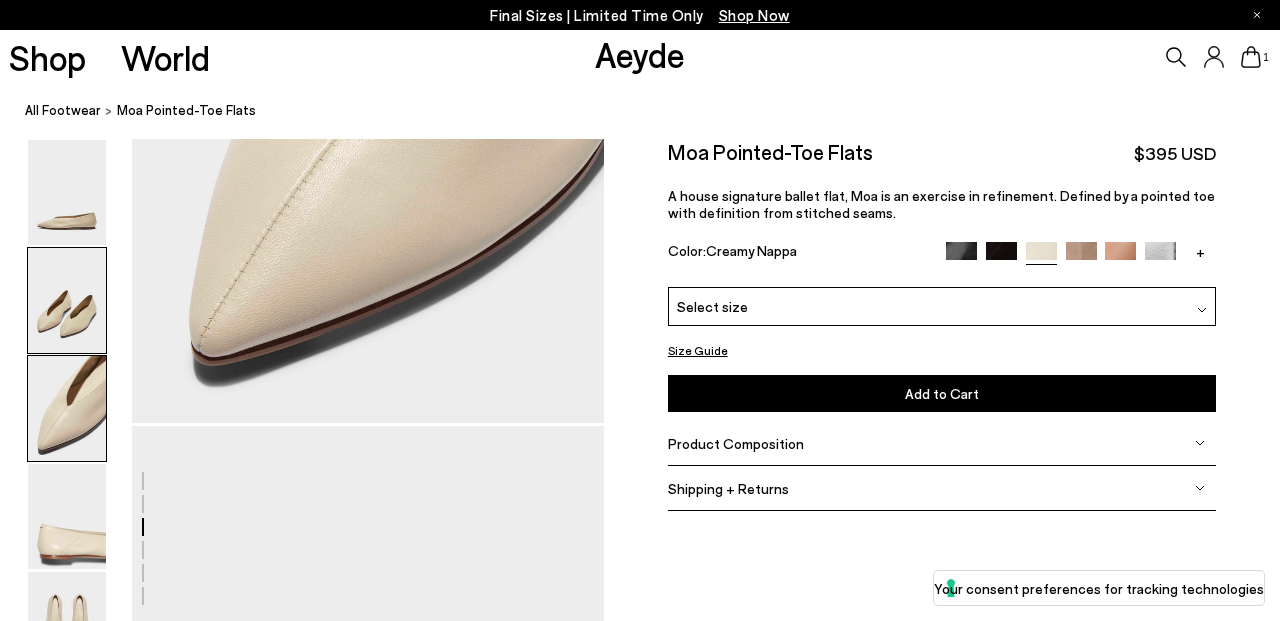 click at bounding box center (67, 300) 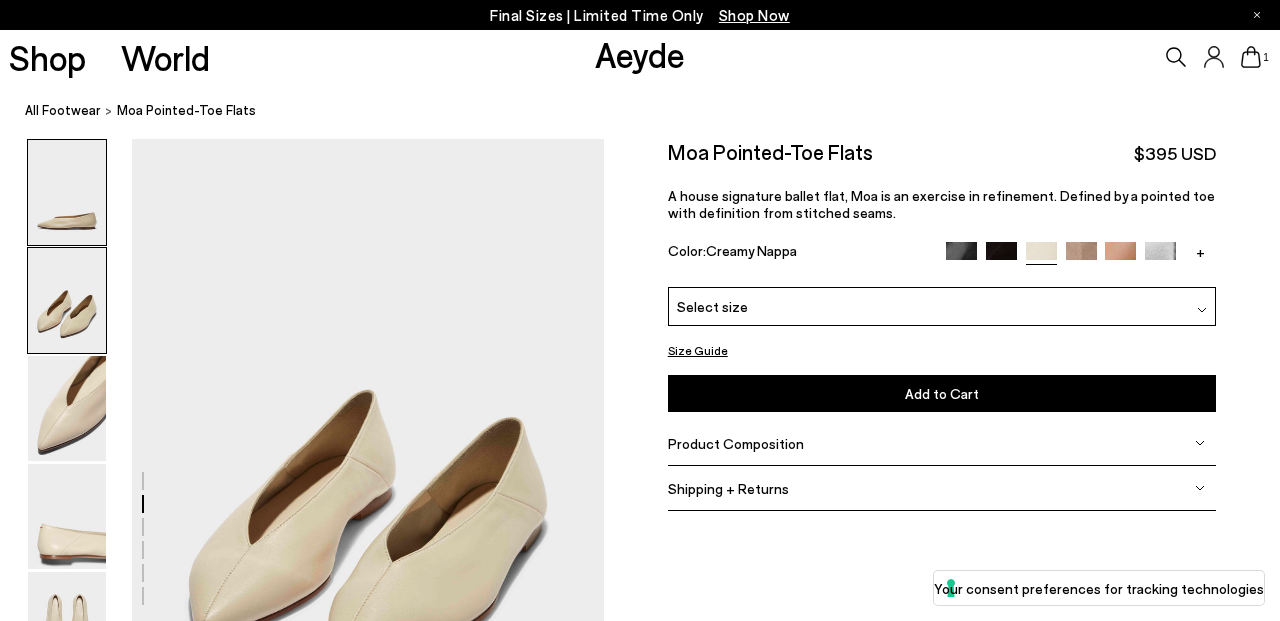 click at bounding box center [67, 192] 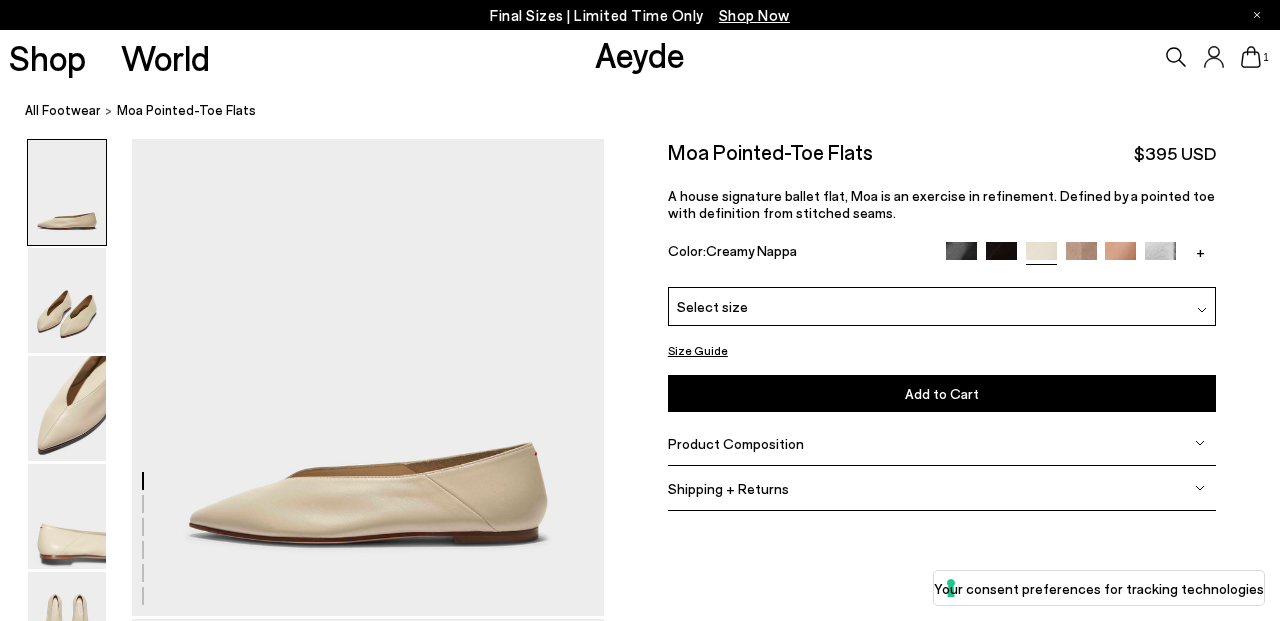 scroll, scrollTop: 0, scrollLeft: 0, axis: both 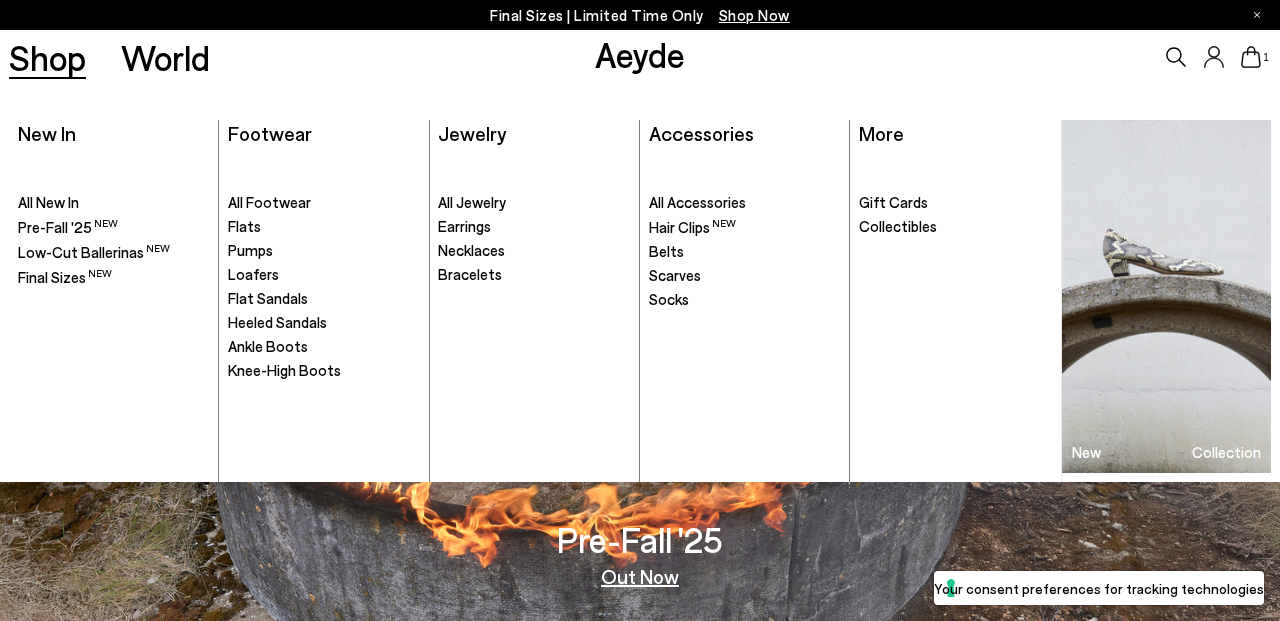click on "Shop" at bounding box center [47, 57] 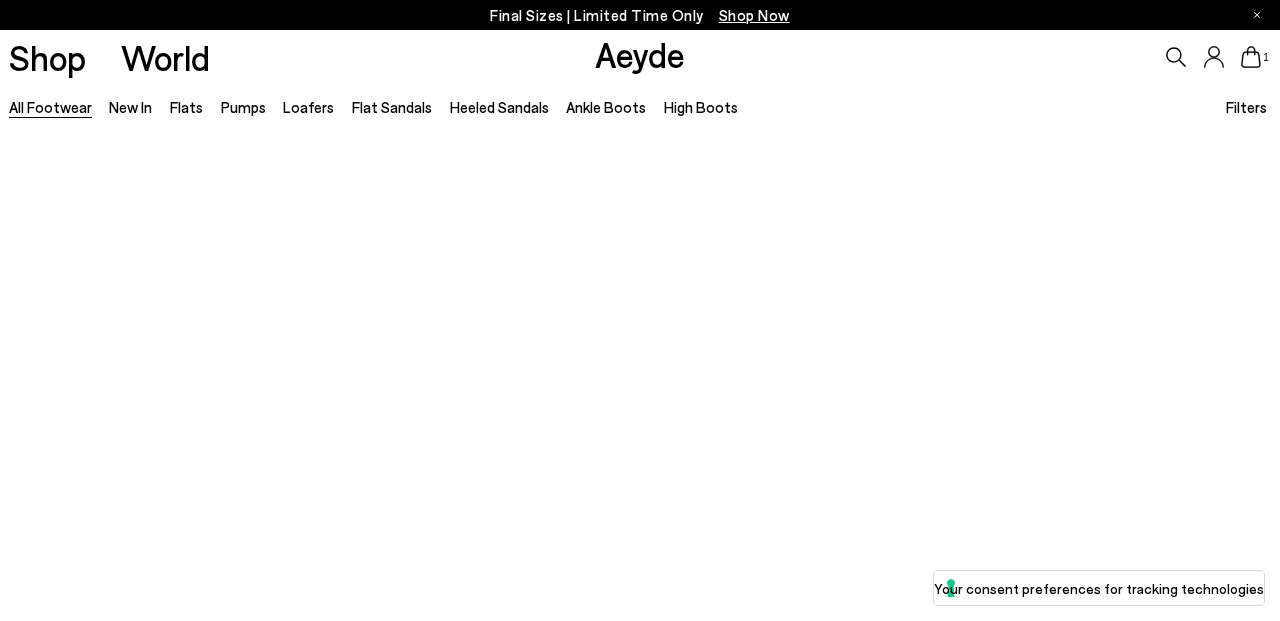 scroll, scrollTop: 0, scrollLeft: 0, axis: both 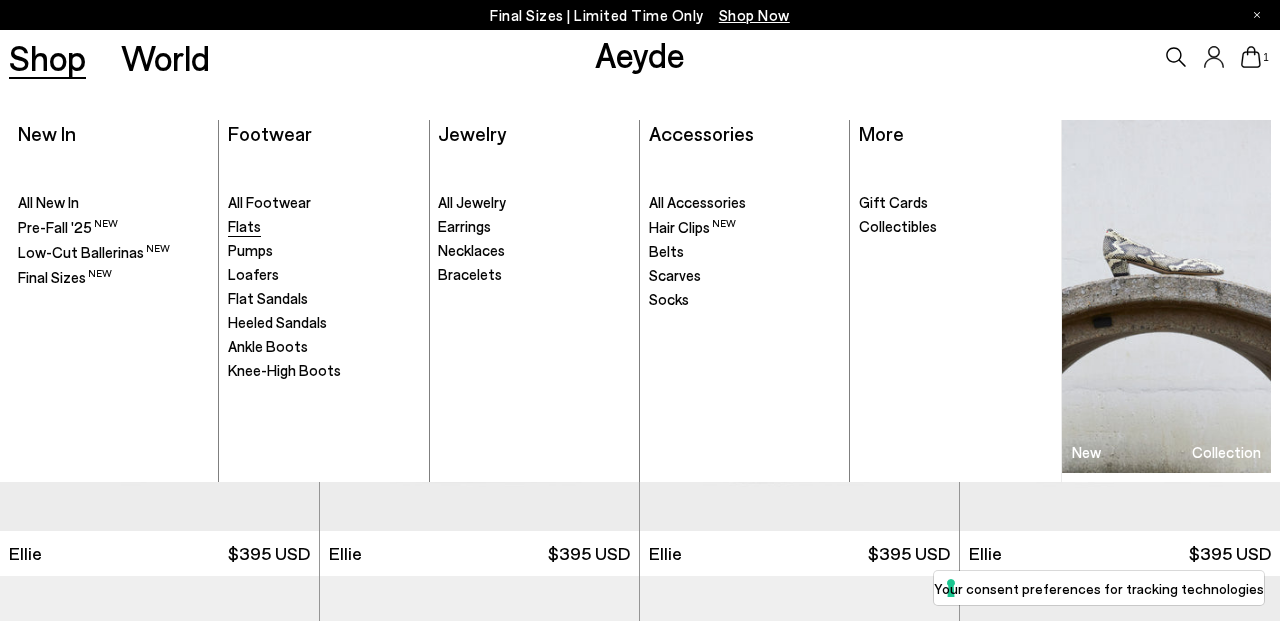 click on "Flats" at bounding box center [244, 226] 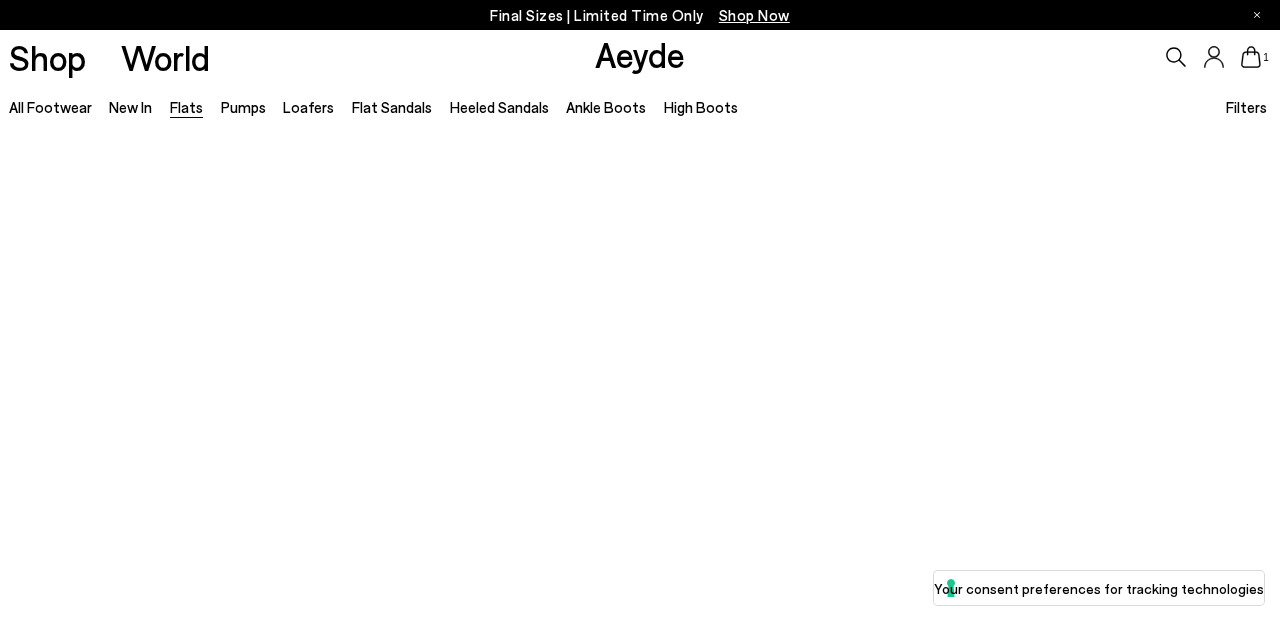 scroll, scrollTop: 0, scrollLeft: 0, axis: both 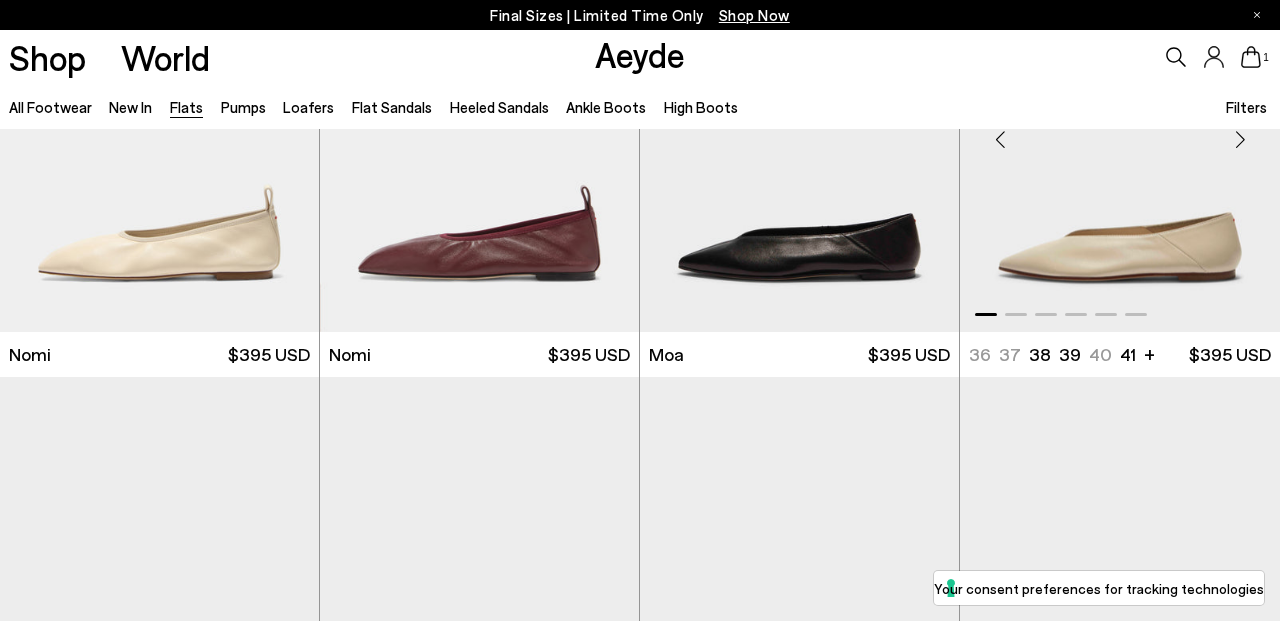 click at bounding box center [1120, 131] 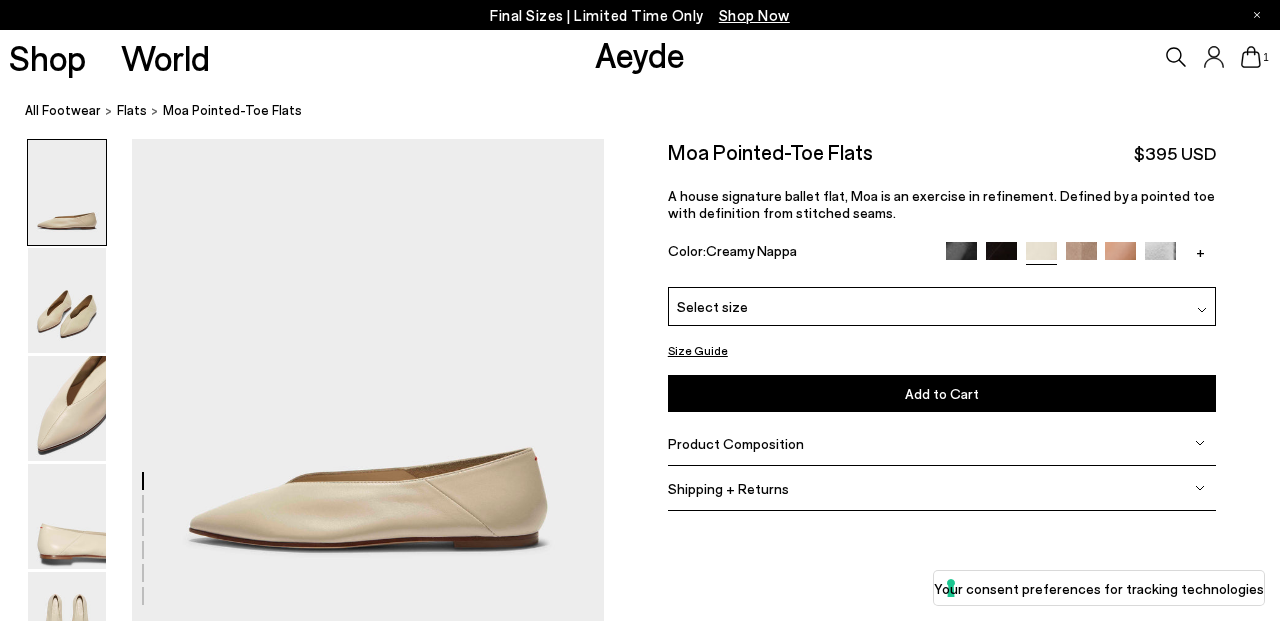 scroll, scrollTop: 0, scrollLeft: 0, axis: both 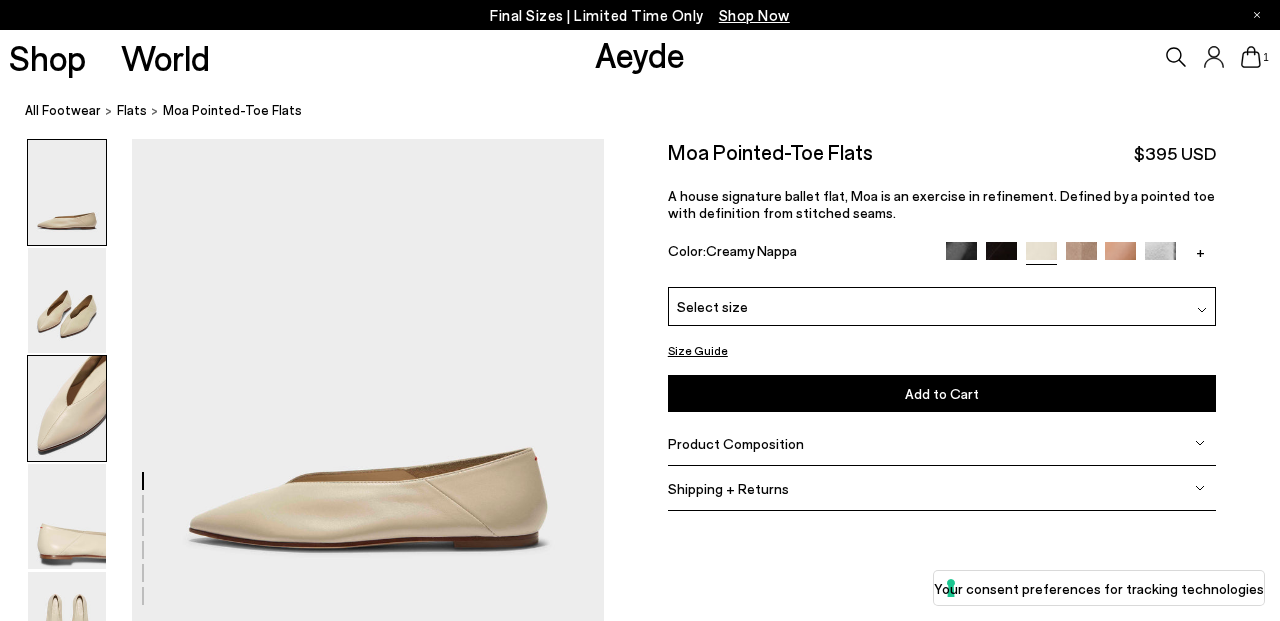 click at bounding box center (67, 408) 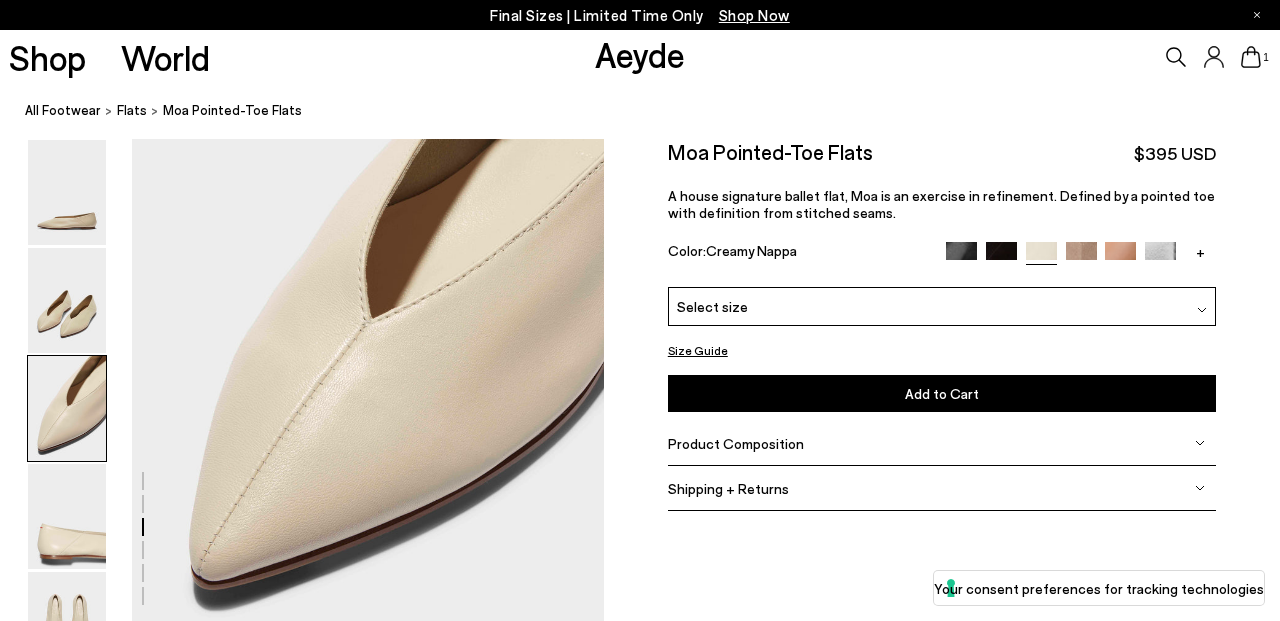 scroll, scrollTop: 1350, scrollLeft: 0, axis: vertical 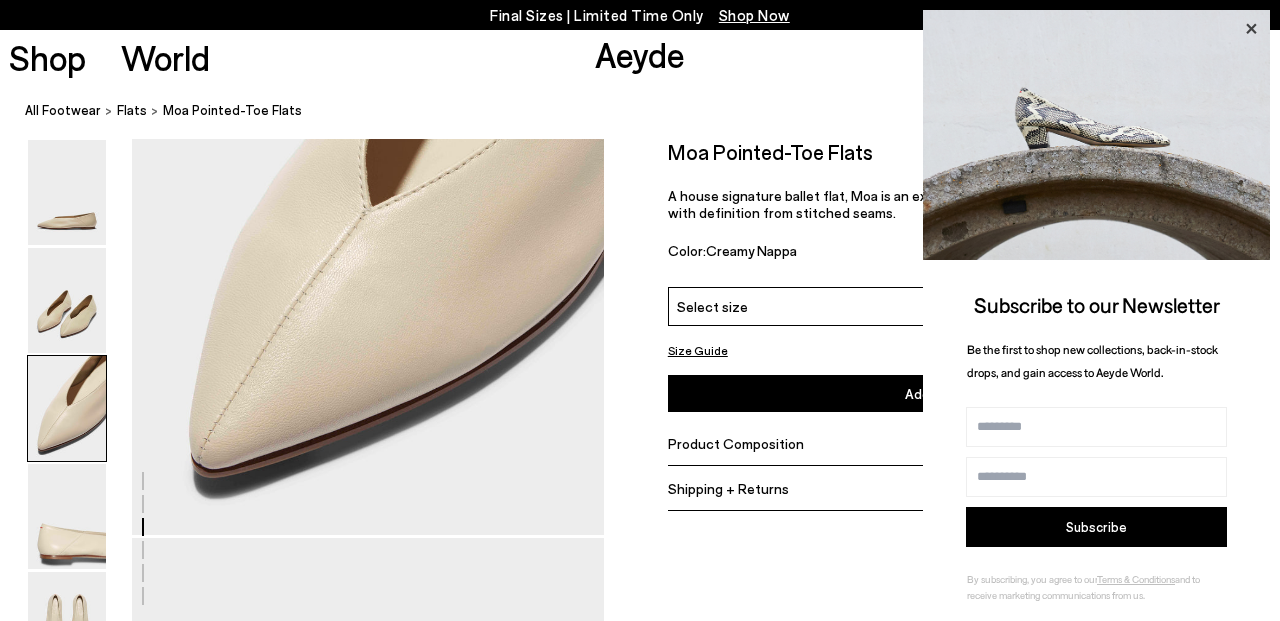 click 